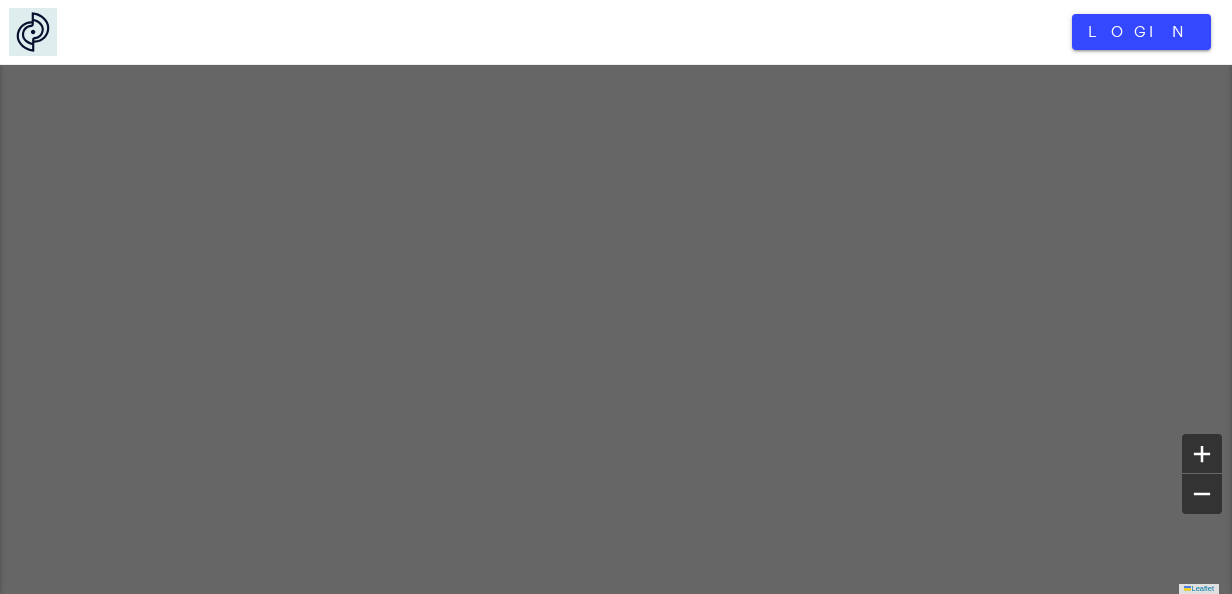 scroll, scrollTop: 0, scrollLeft: 0, axis: both 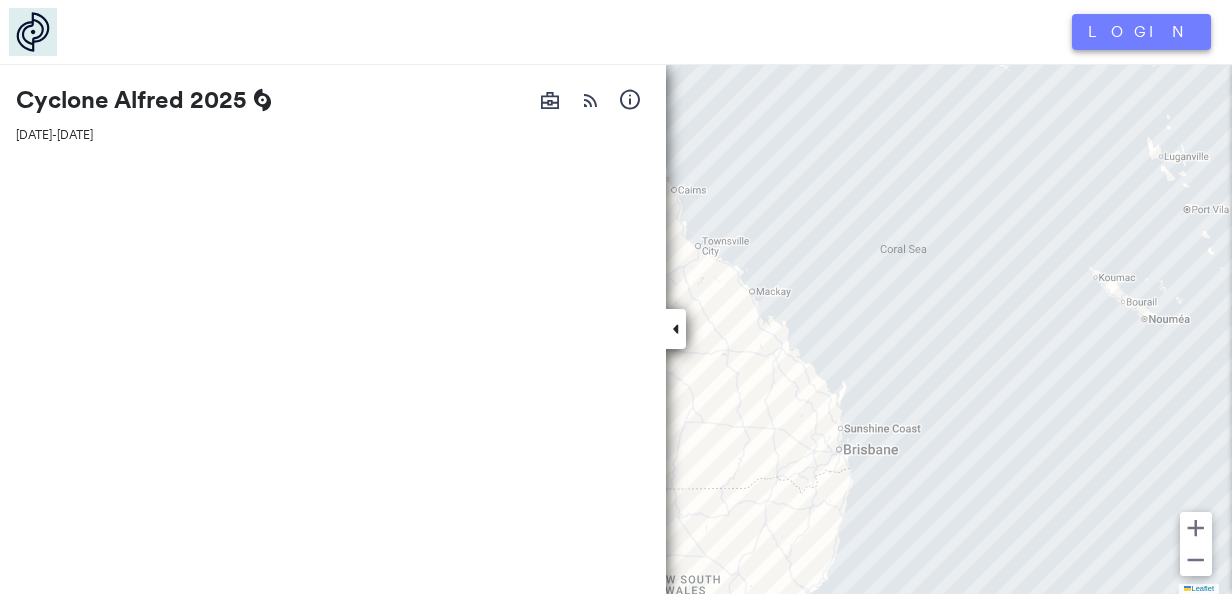 click on "Login" at bounding box center [1141, 32] 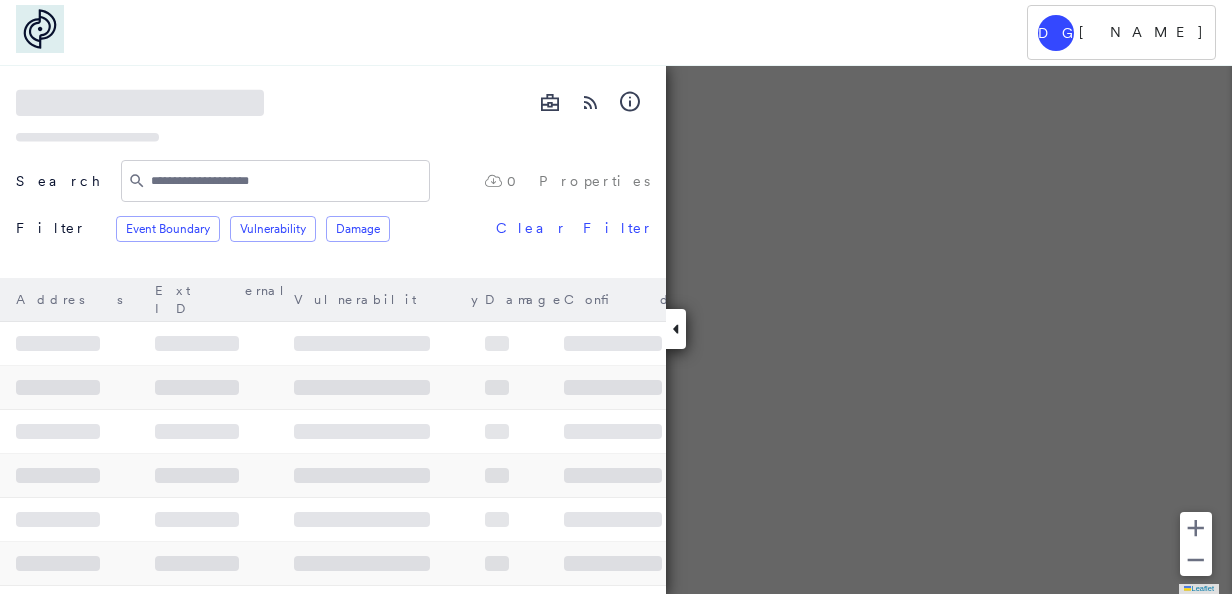 scroll, scrollTop: 0, scrollLeft: 0, axis: both 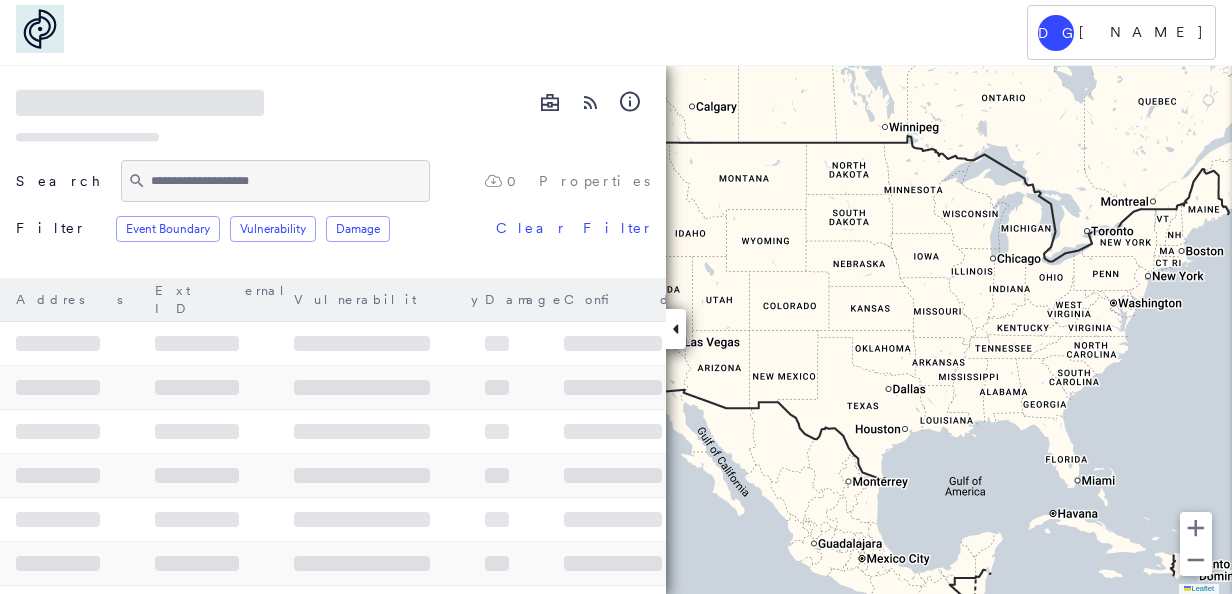 click at bounding box center (286, 181) 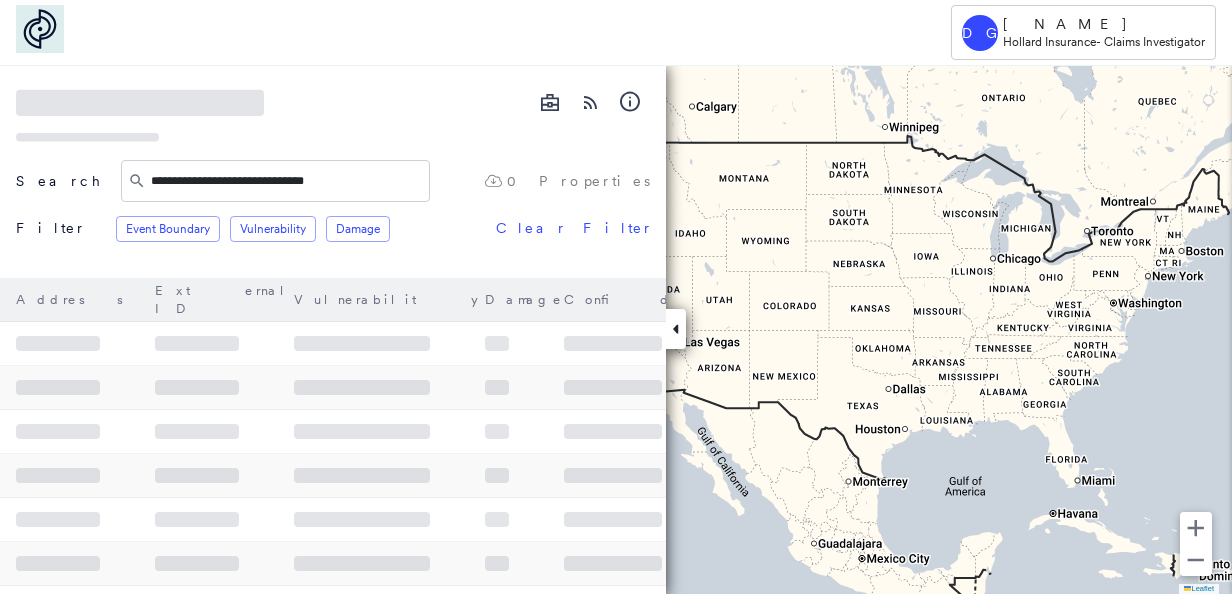 type on "**********" 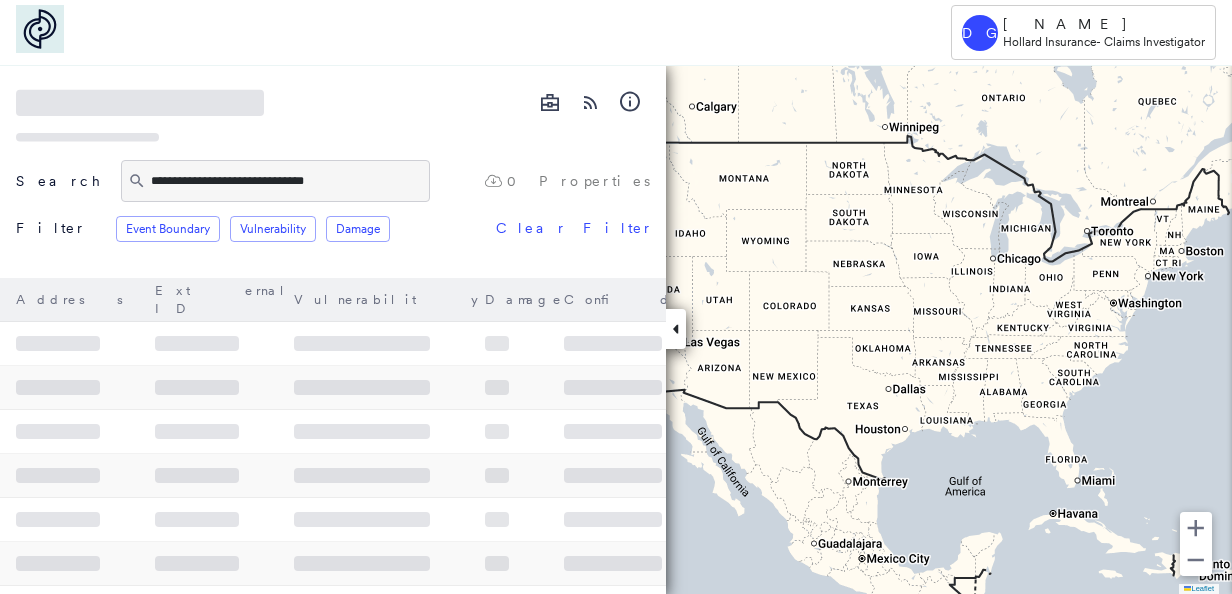 click on "**********" at bounding box center [286, 181] 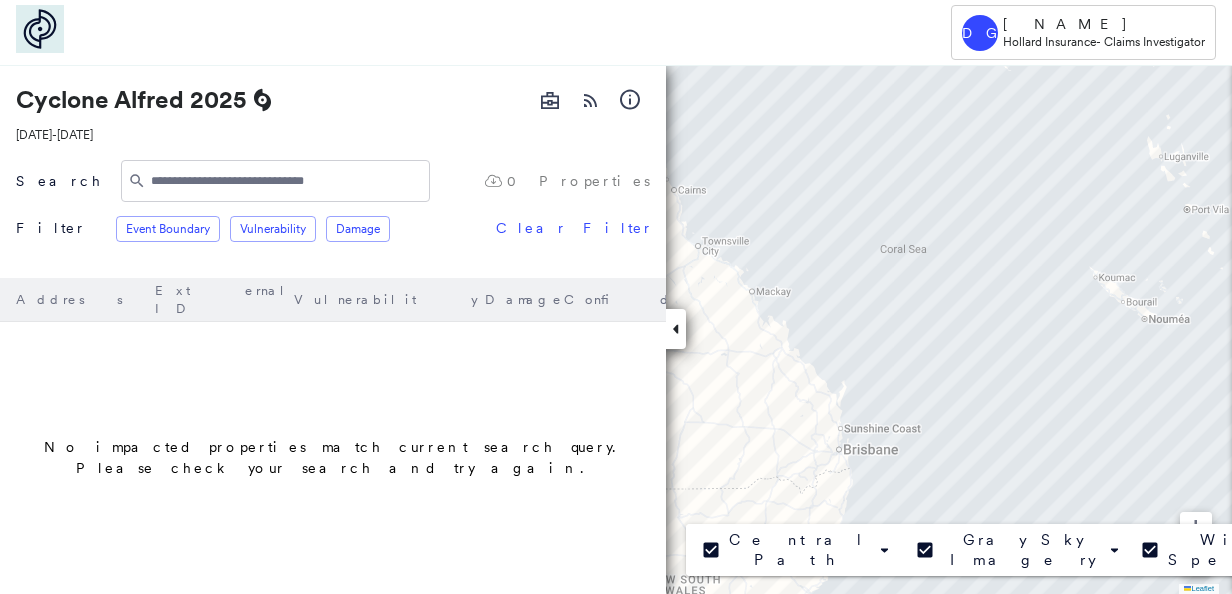 click on "Event Boundary Vulnerability Damage Clear Filter" at bounding box center [376, 228] 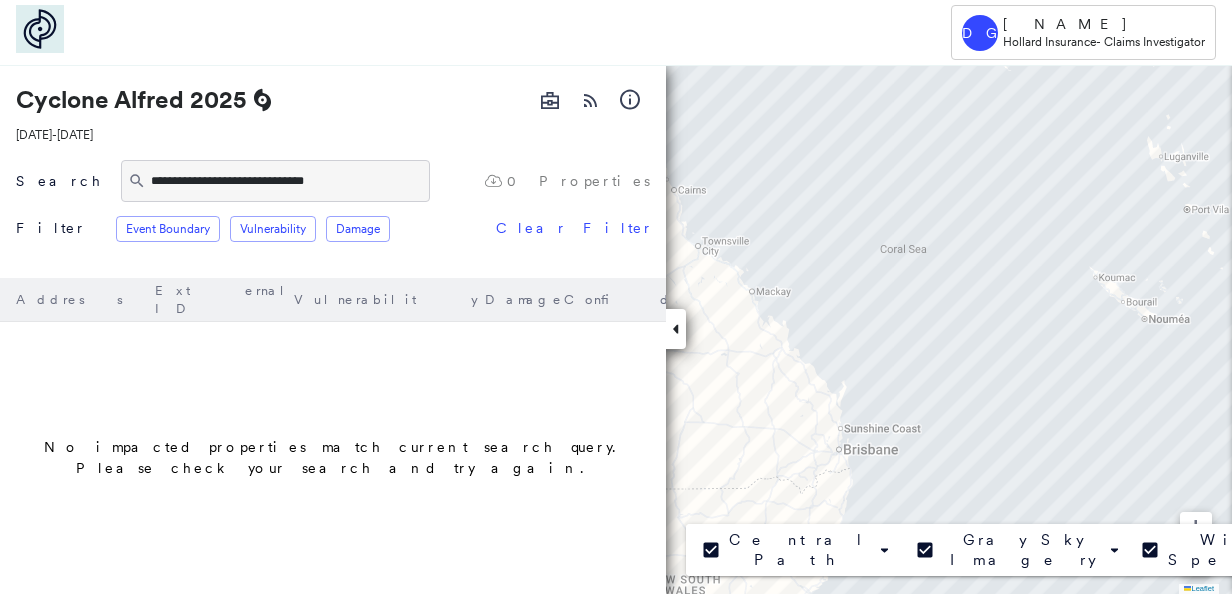 click on "**********" at bounding box center (286, 181) 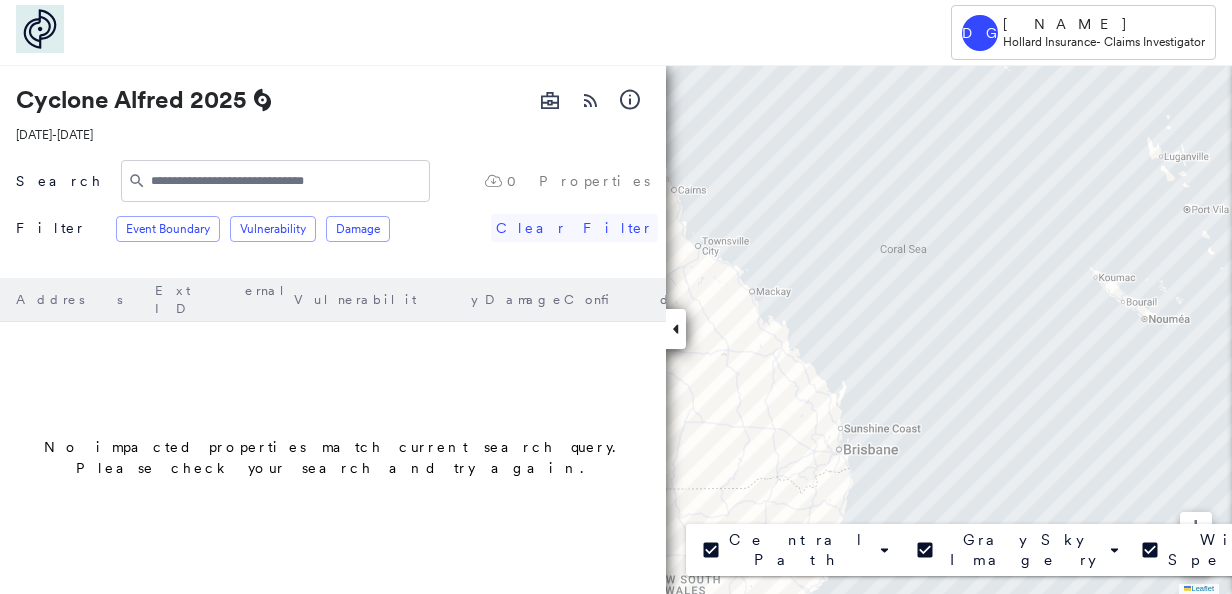 click on "Clear Filter" at bounding box center (574, 228) 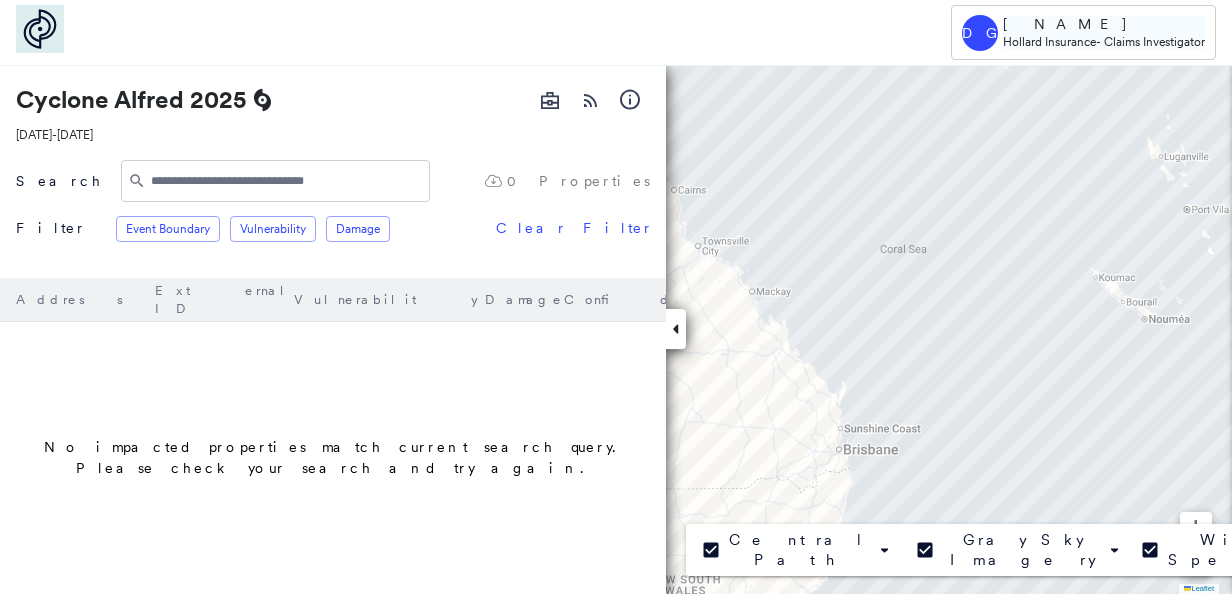 click on "[FIRST] [LAST]" at bounding box center (1104, 24) 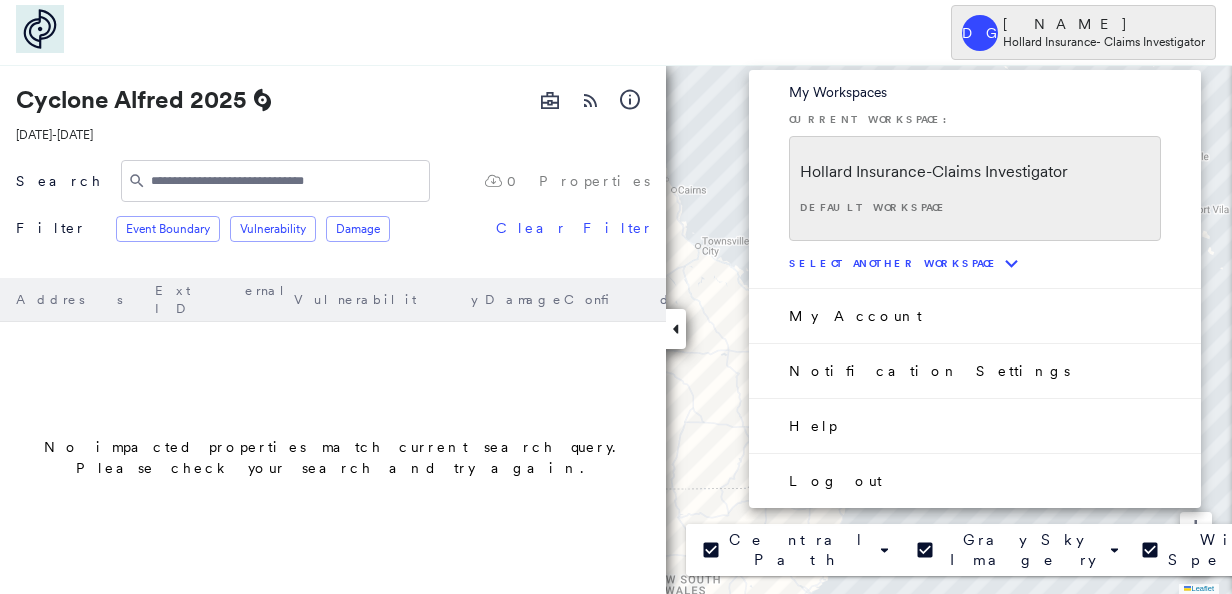 click at bounding box center [616, 297] 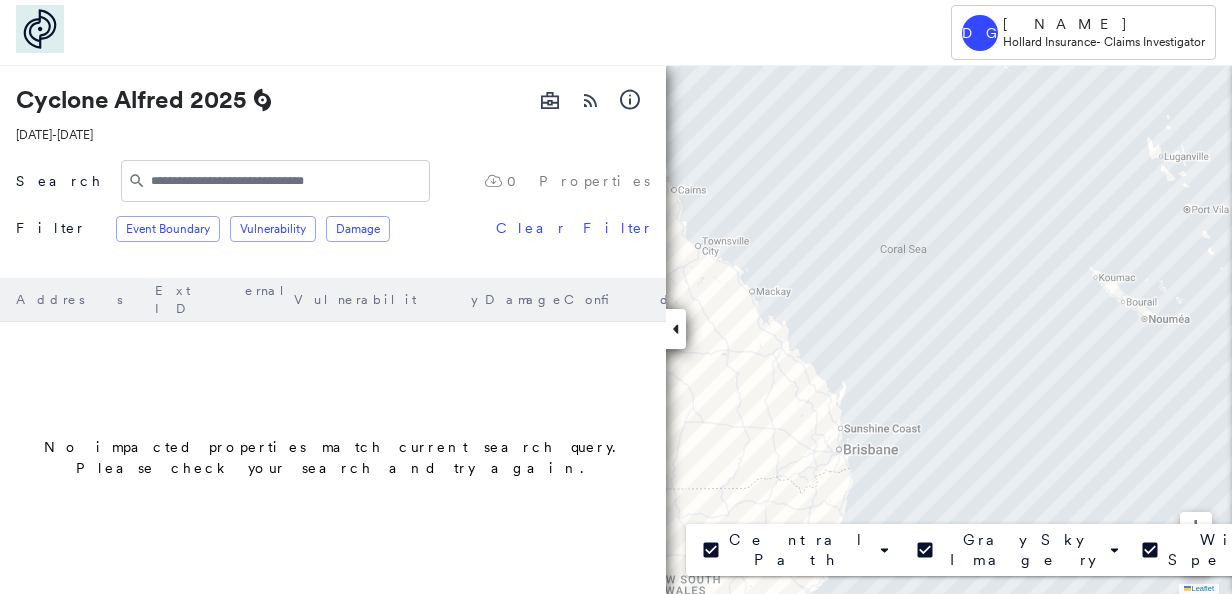 click 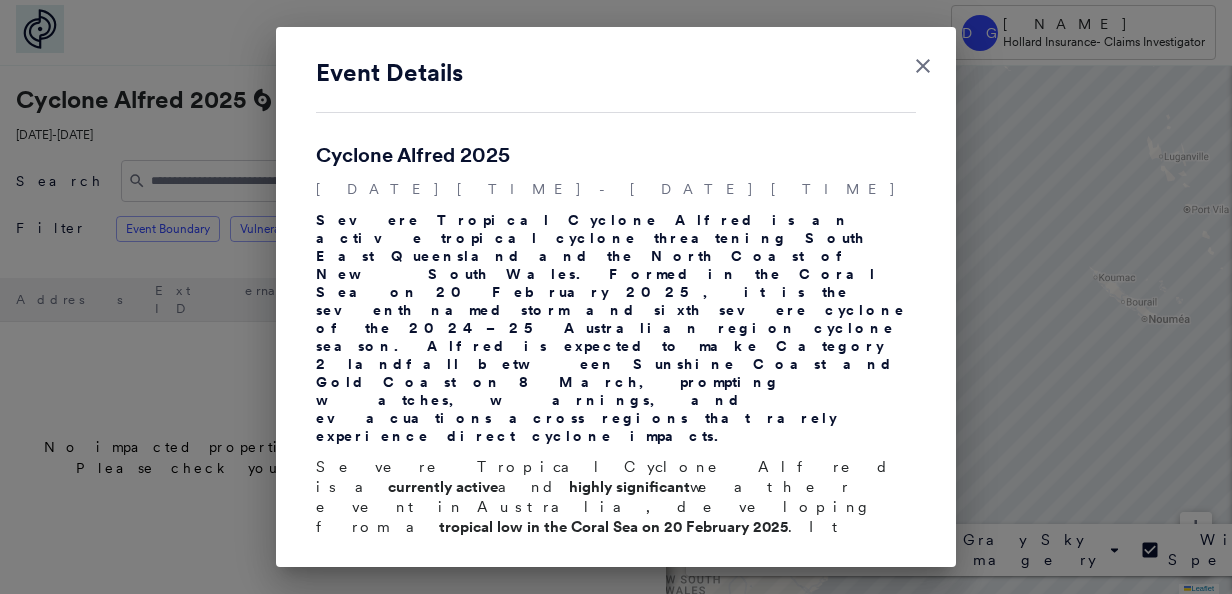 click 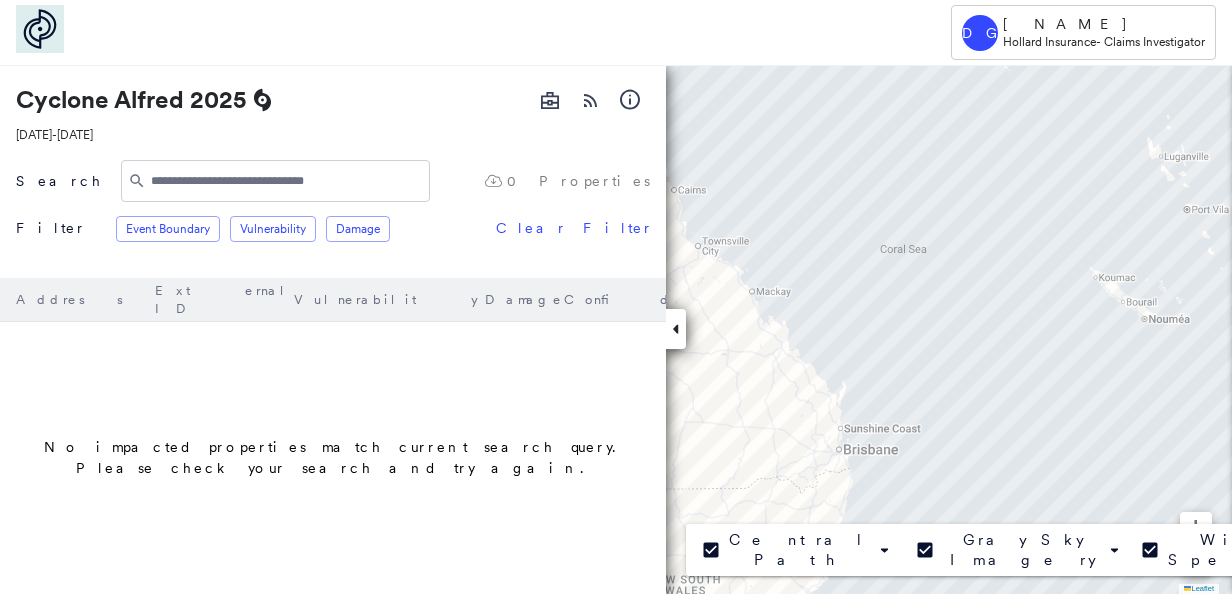 click 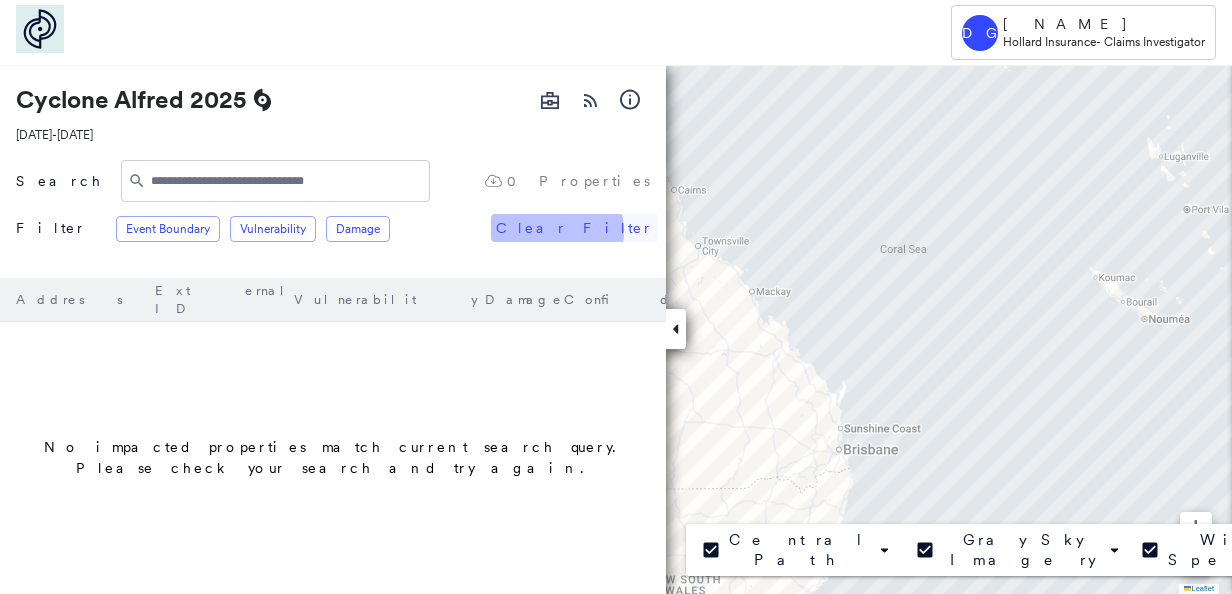 click on "Clear Filter" at bounding box center [574, 228] 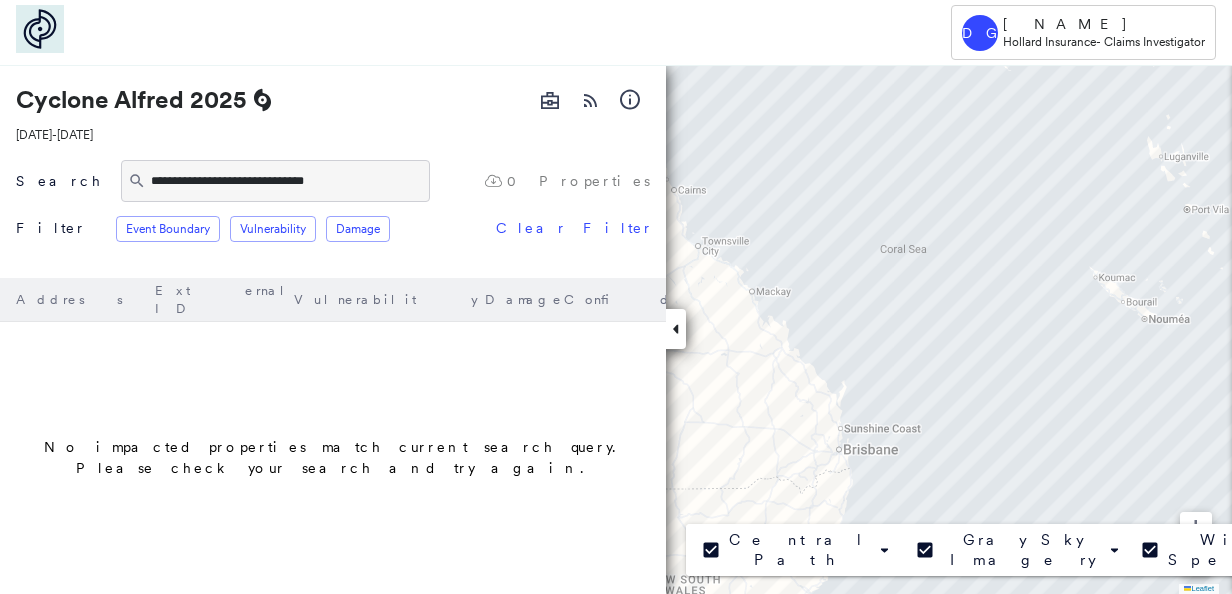click on "**********" at bounding box center [286, 181] 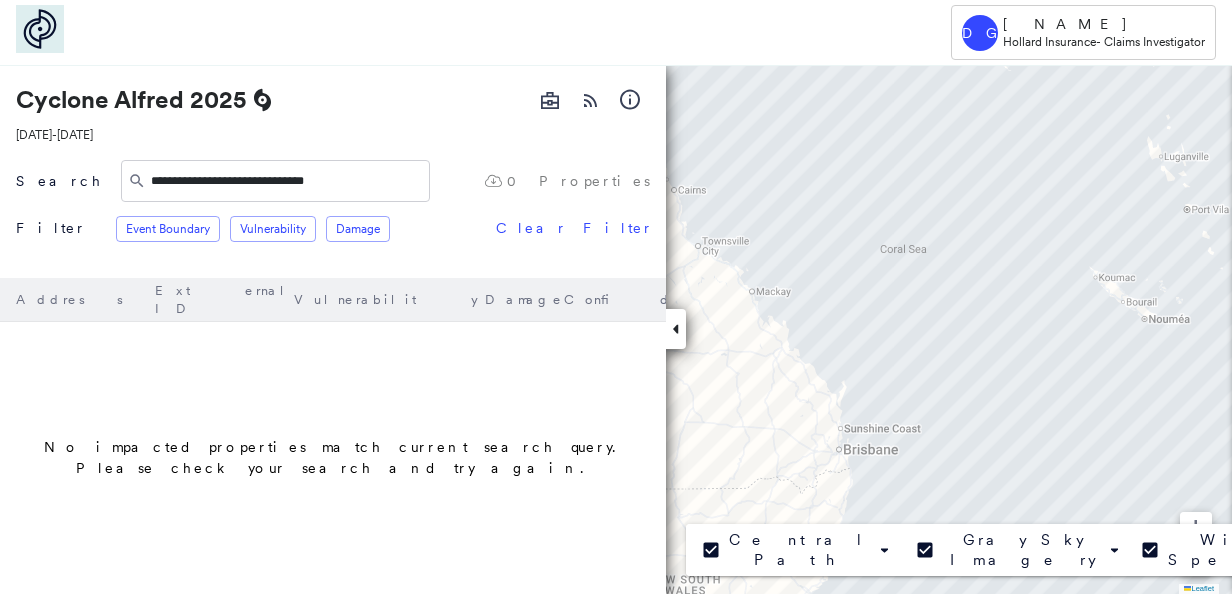drag, startPoint x: 310, startPoint y: 170, endPoint x: 68, endPoint y: 175, distance: 242.05165 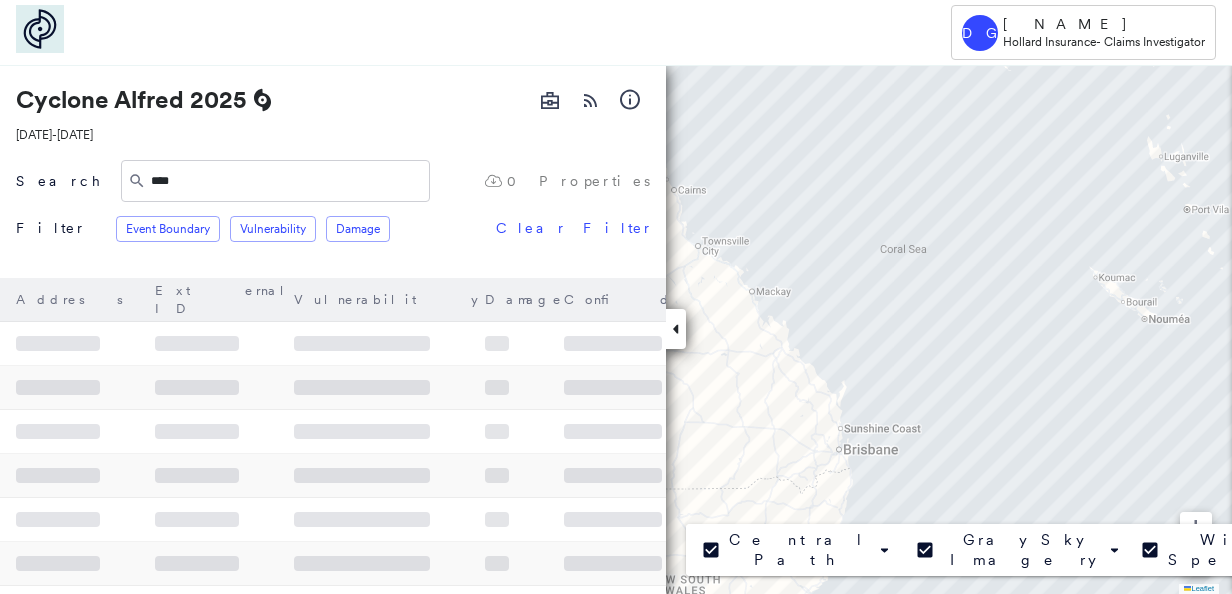 click on "****" at bounding box center [286, 181] 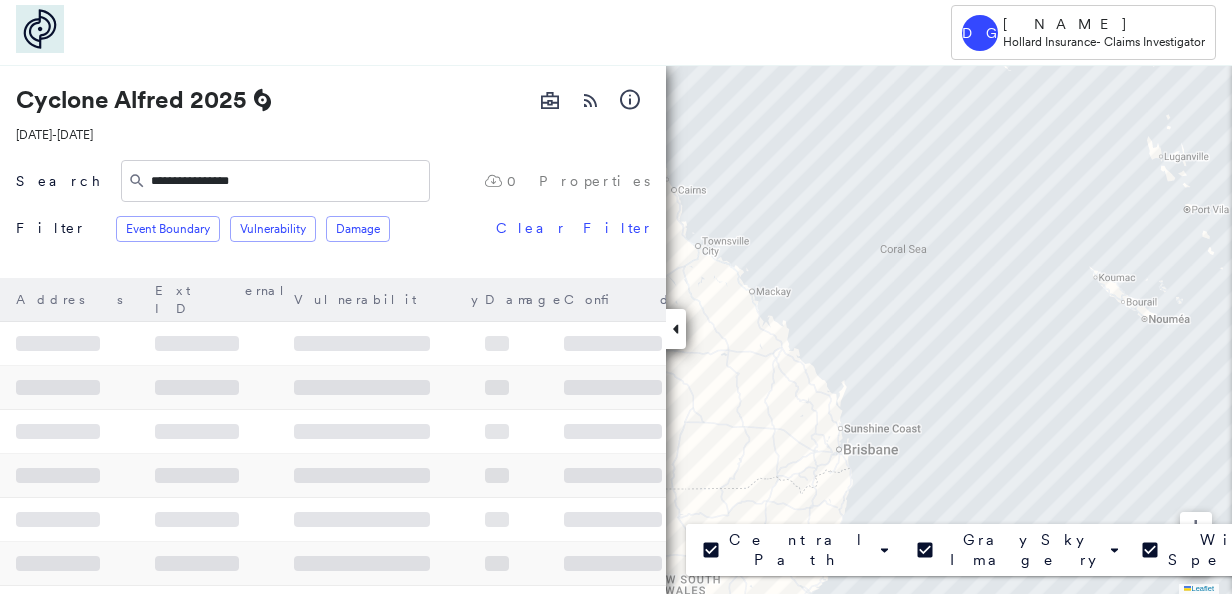 click on "**********" at bounding box center (286, 181) 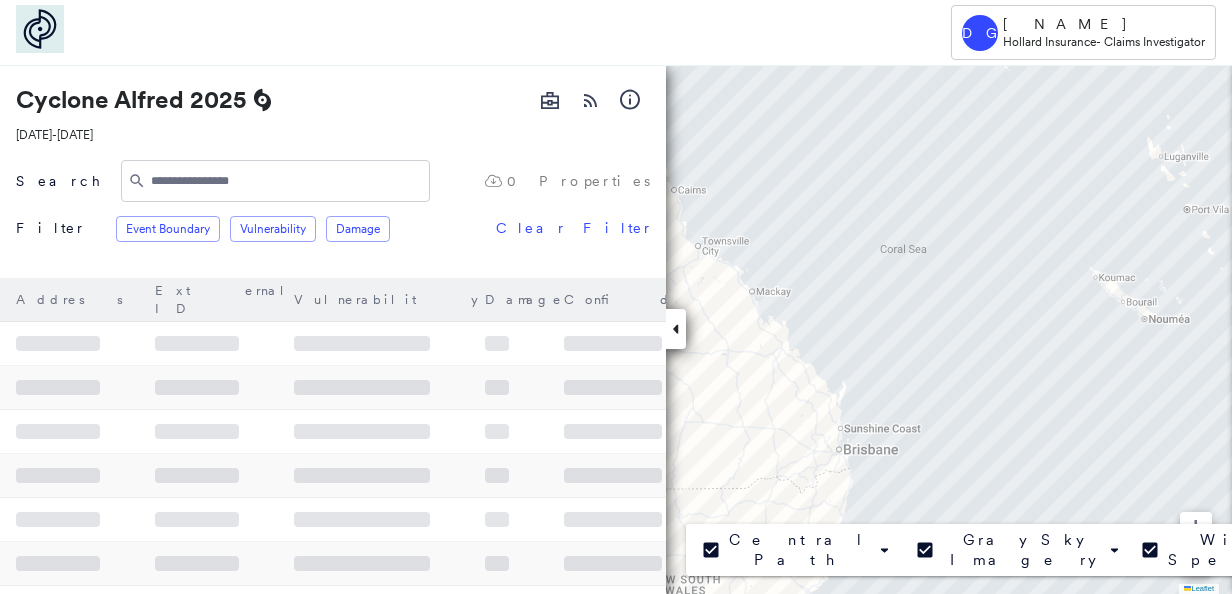 click at bounding box center [330, 643] 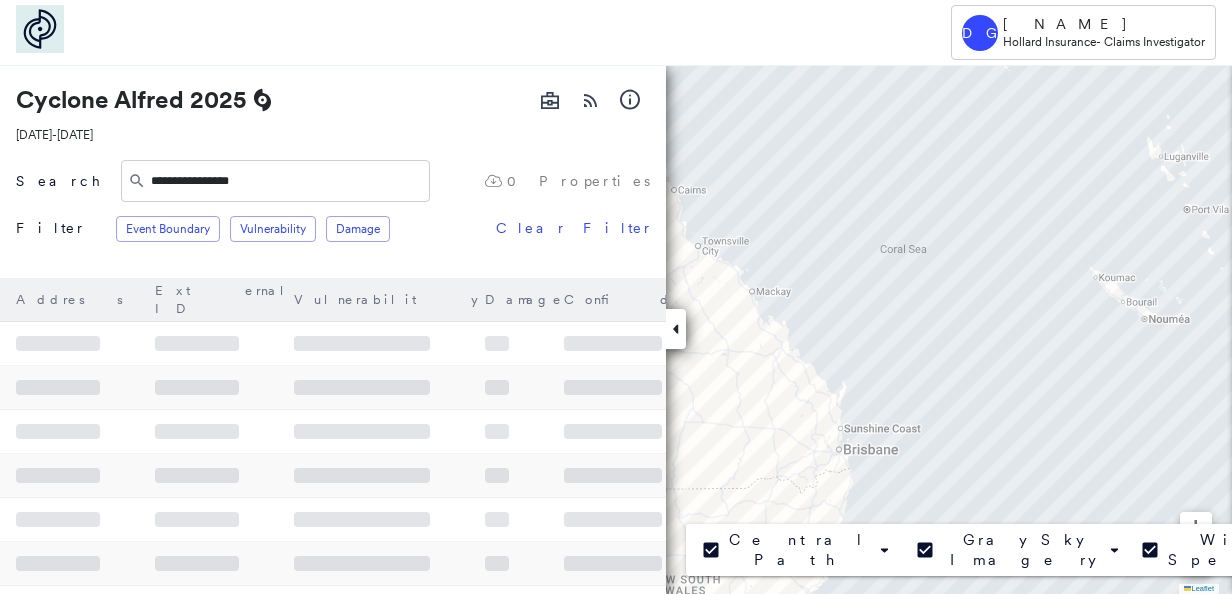 click on "**********" at bounding box center (286, 181) 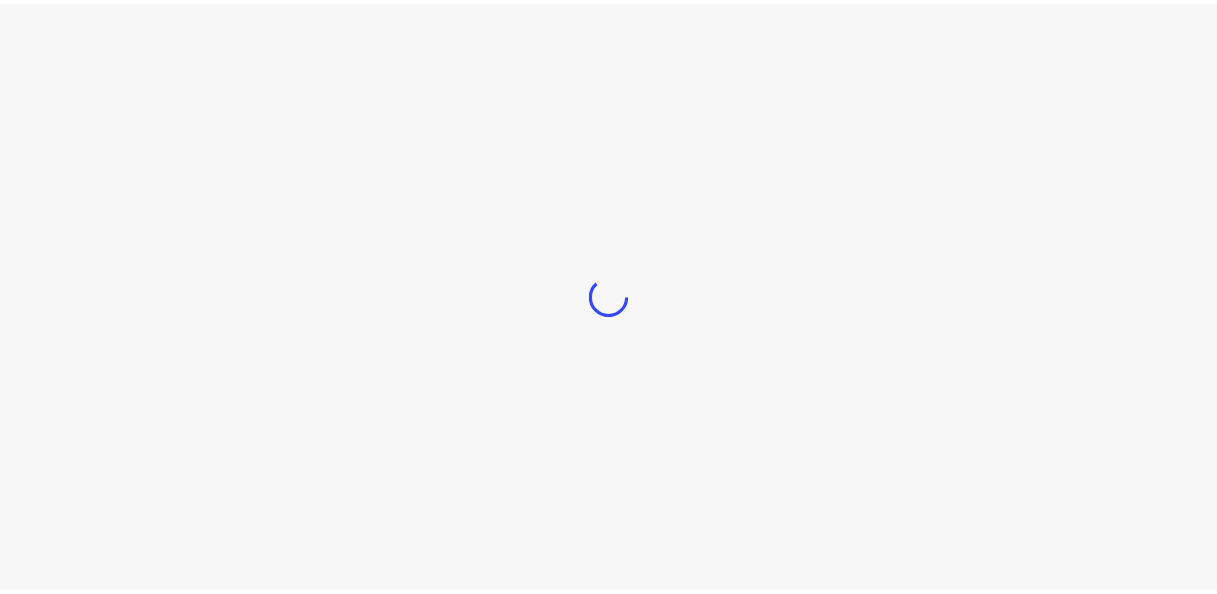 scroll, scrollTop: 0, scrollLeft: 0, axis: both 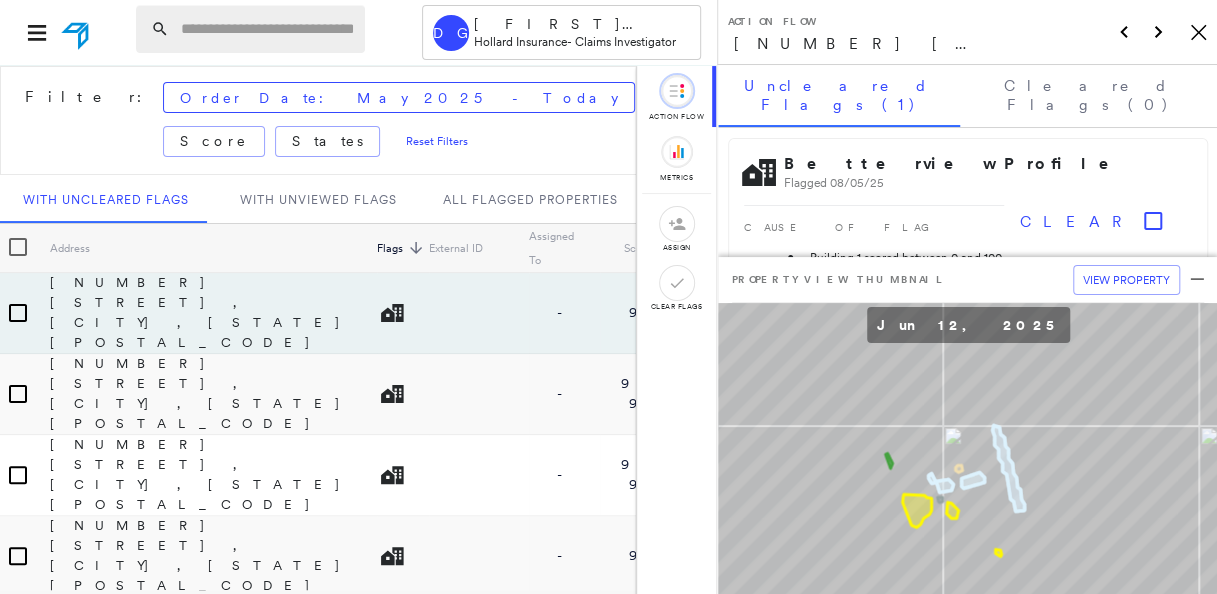 click at bounding box center [267, 29] 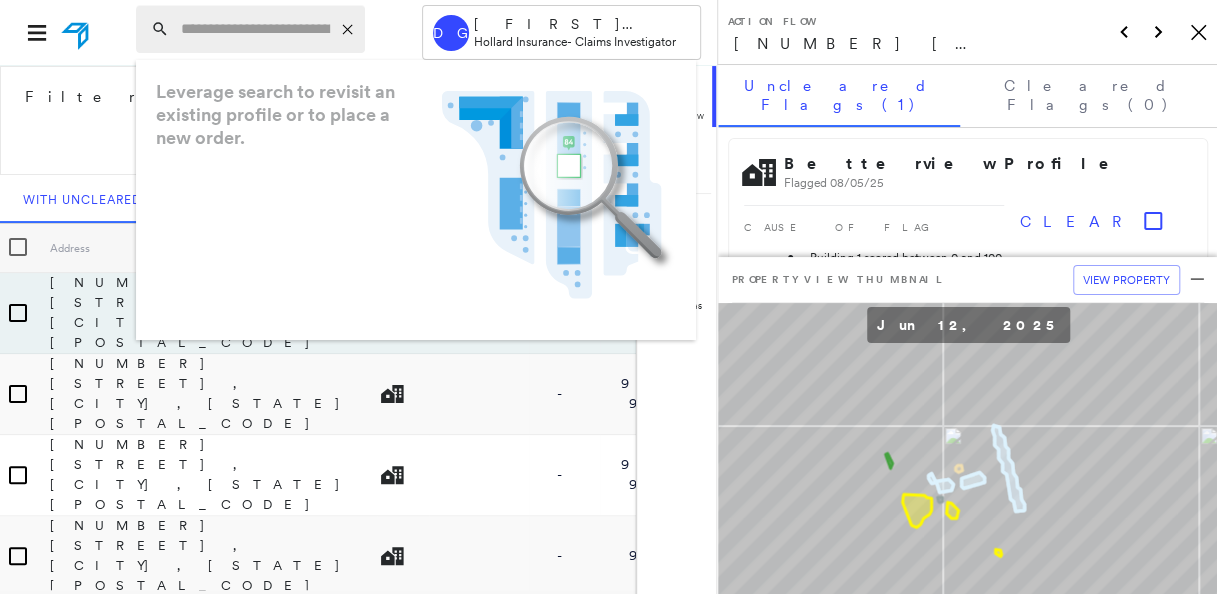 paste on "**********" 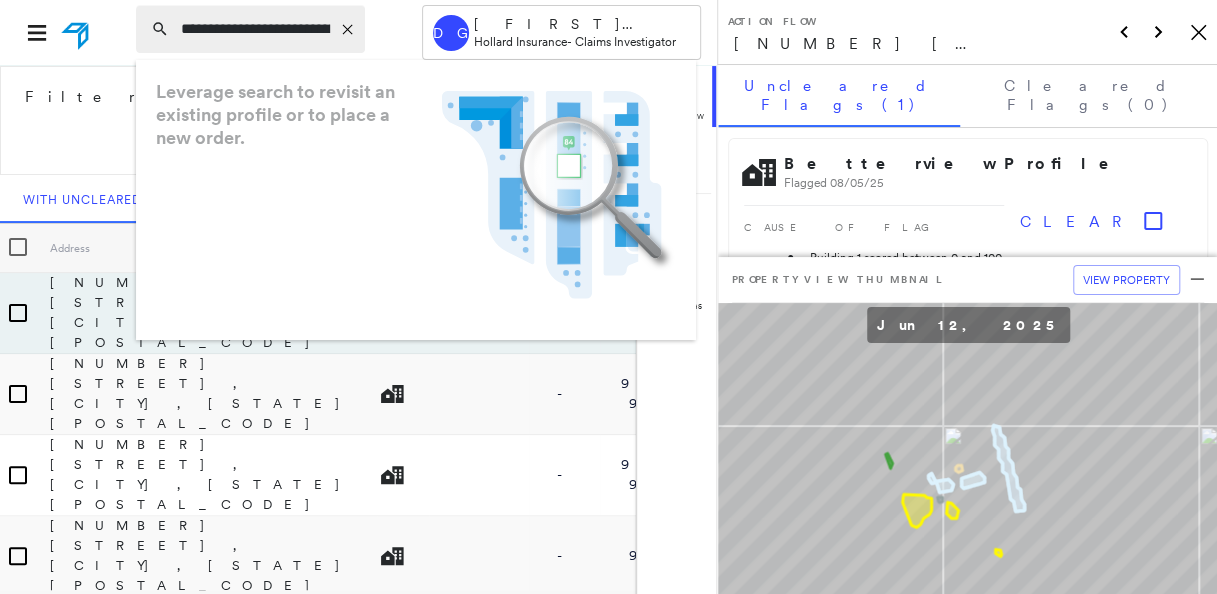 scroll, scrollTop: 0, scrollLeft: 200, axis: horizontal 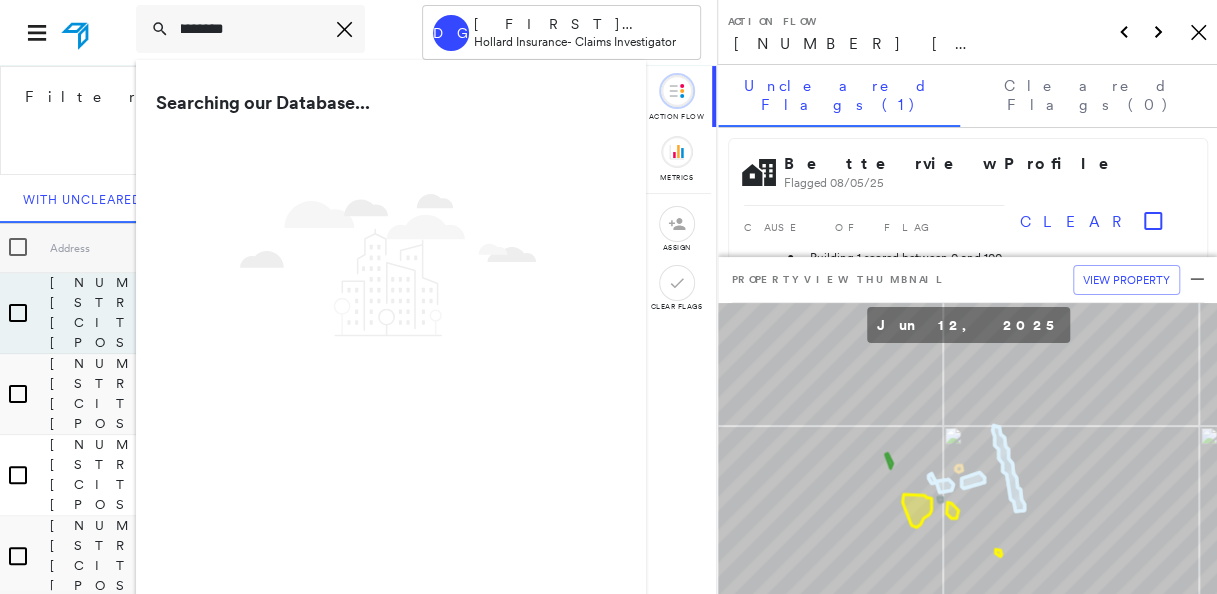 type on "**********" 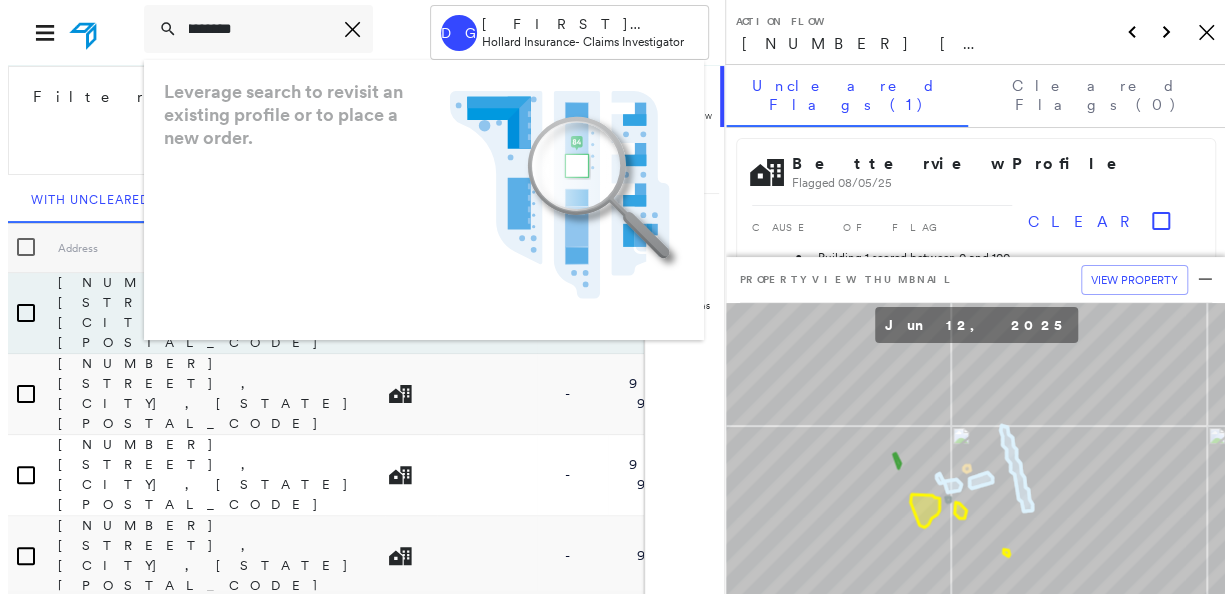 scroll, scrollTop: 0, scrollLeft: 0, axis: both 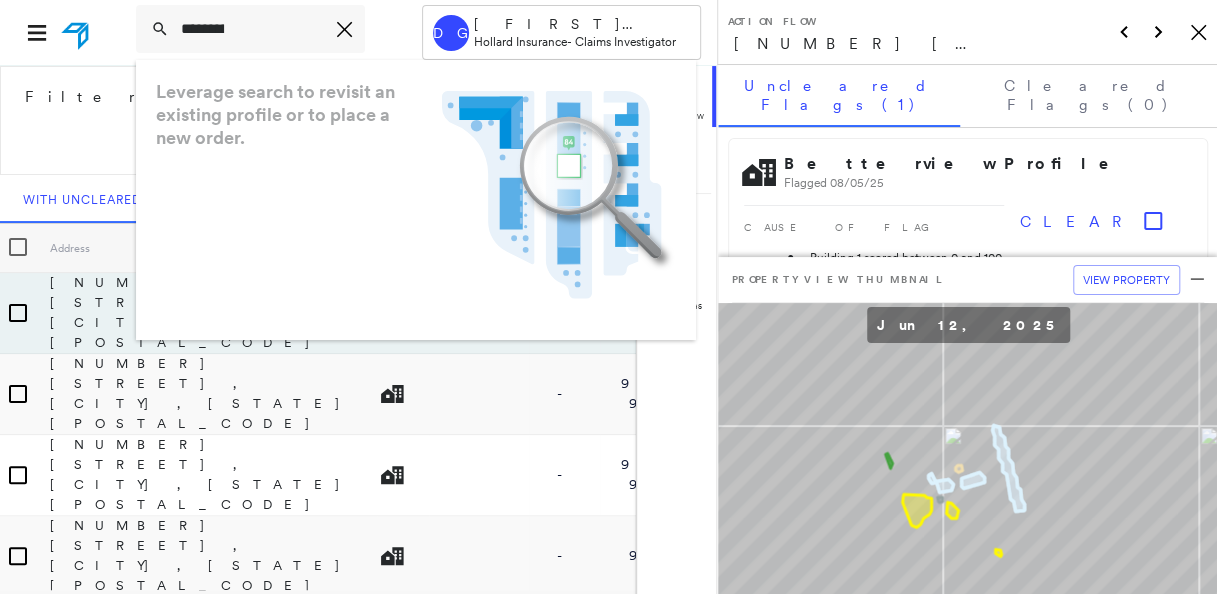 click on "**********" at bounding box center (358, 32) 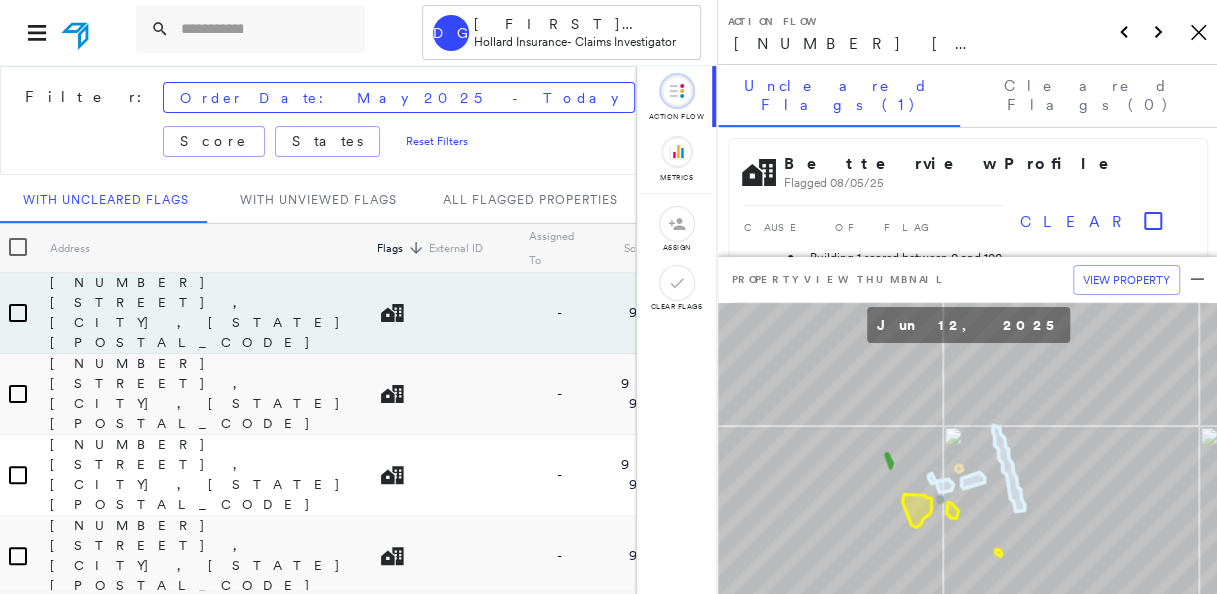 click on "Icon_Closemodal" 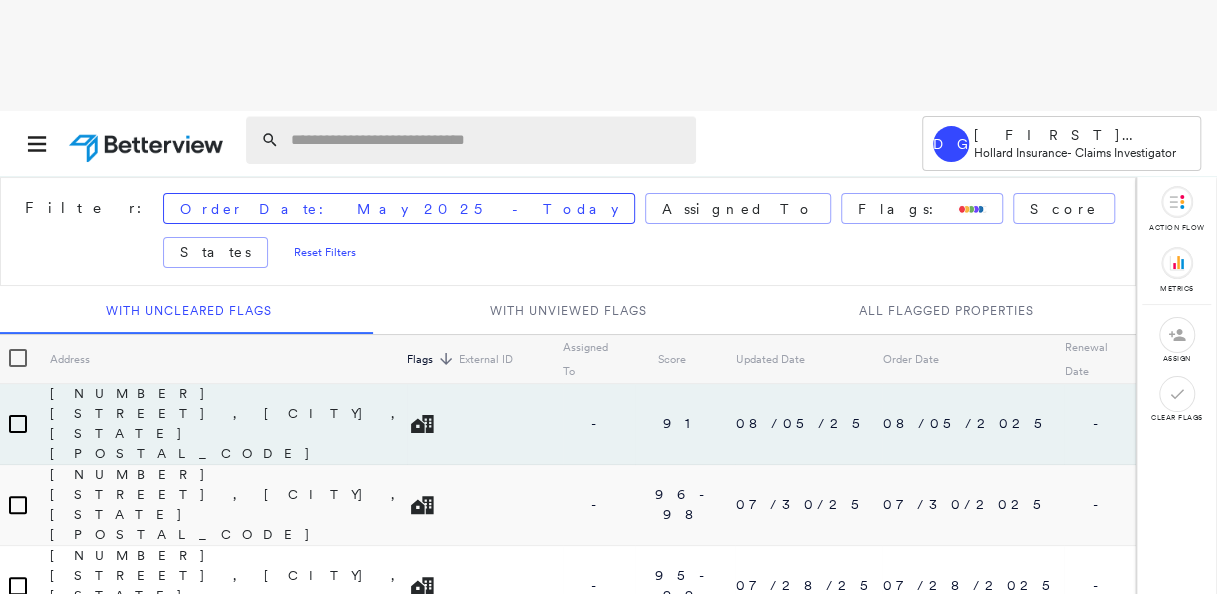 click at bounding box center [487, 140] 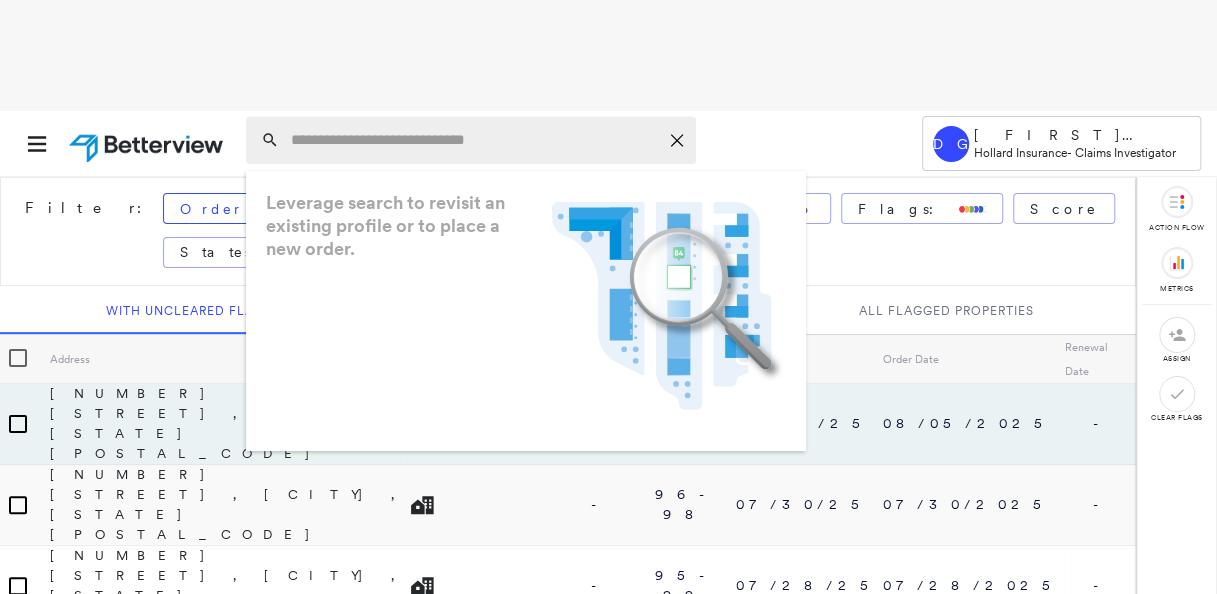 paste on "**********" 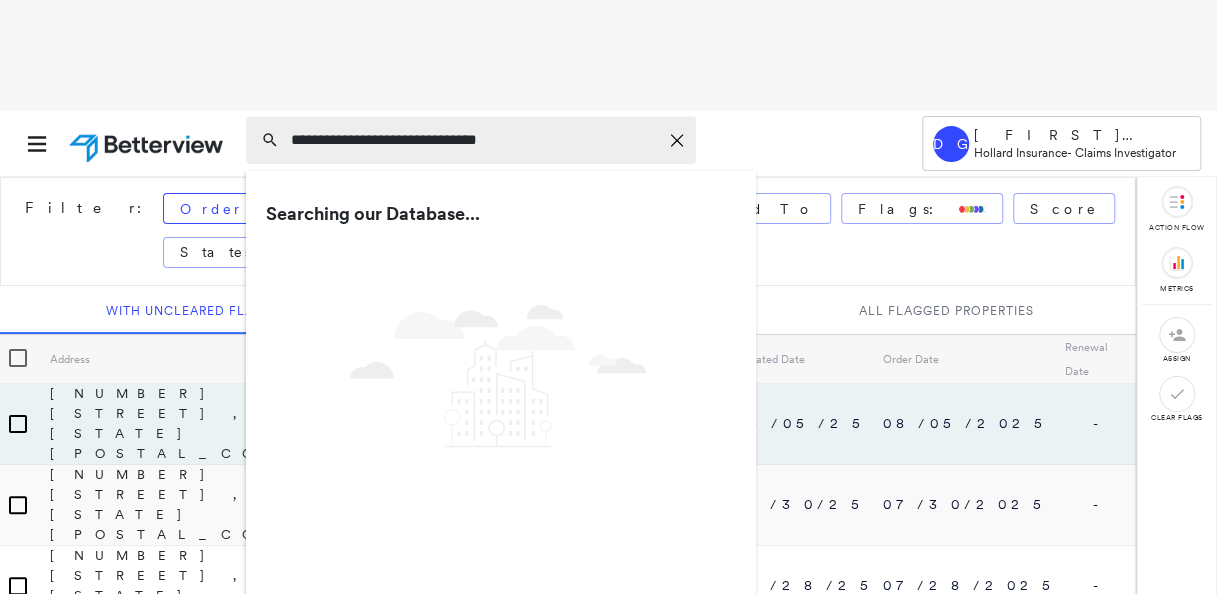 drag, startPoint x: 356, startPoint y: 138, endPoint x: 543, endPoint y: 136, distance: 187.0107 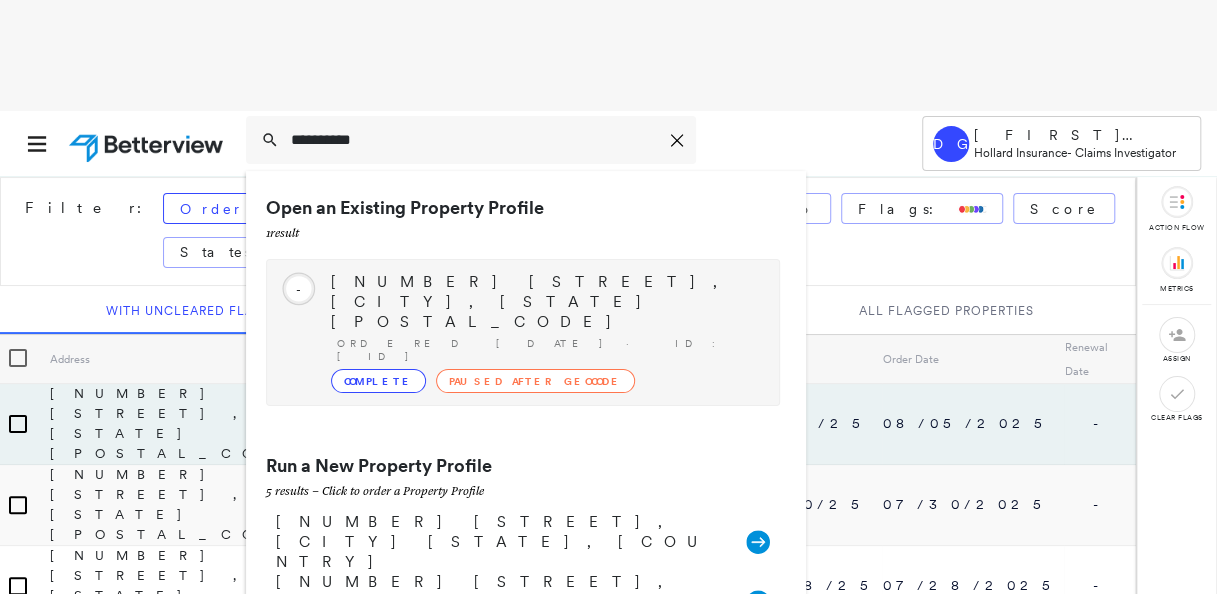 type on "*********" 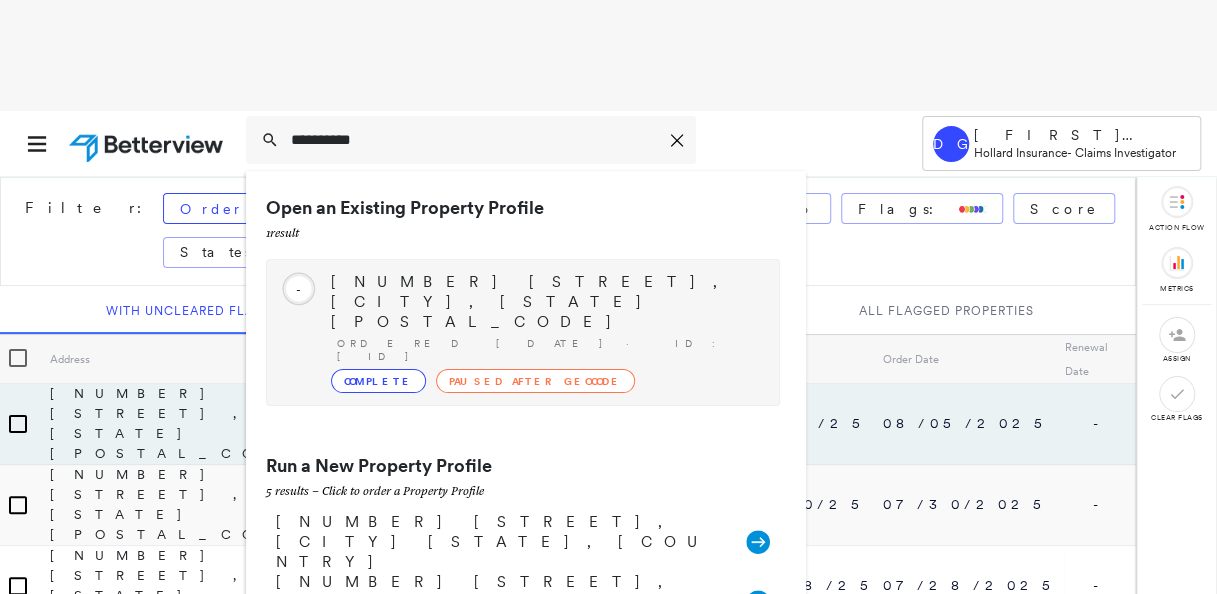 click on "[NUMBER] [STREET], [CITY], [STATE] [POSTAL_CODE]" at bounding box center [545, 302] 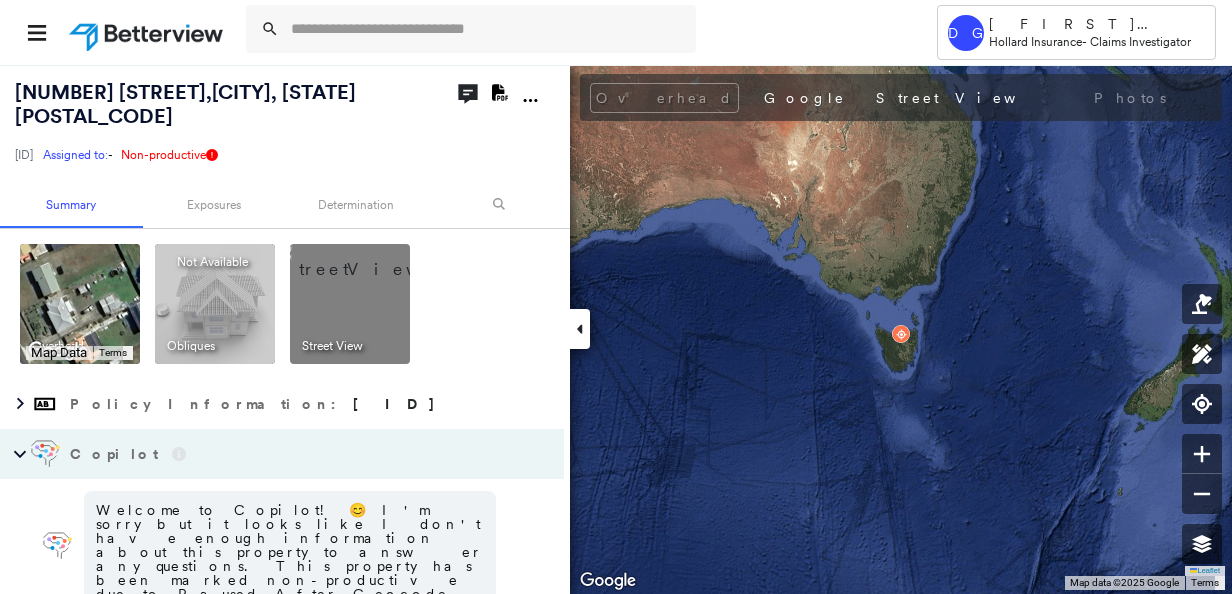 click on "Keyboard shortcuts Map Data Map data ©2025 Google Map data ©2025 Google 20 m  Click to toggle between metric and imperial units Terms To navigate, press the arrow keys. Keyboard shortcuts Map Data Map data ©2025 Imagery ©2025 Airbus, Maxar Technologies Map data ©2025 Imagery ©2025 Airbus, Maxar Technologies 20 m  Click to toggle between metric and imperial units Terms To navigate, press the arrow keys." at bounding box center (80, 304) 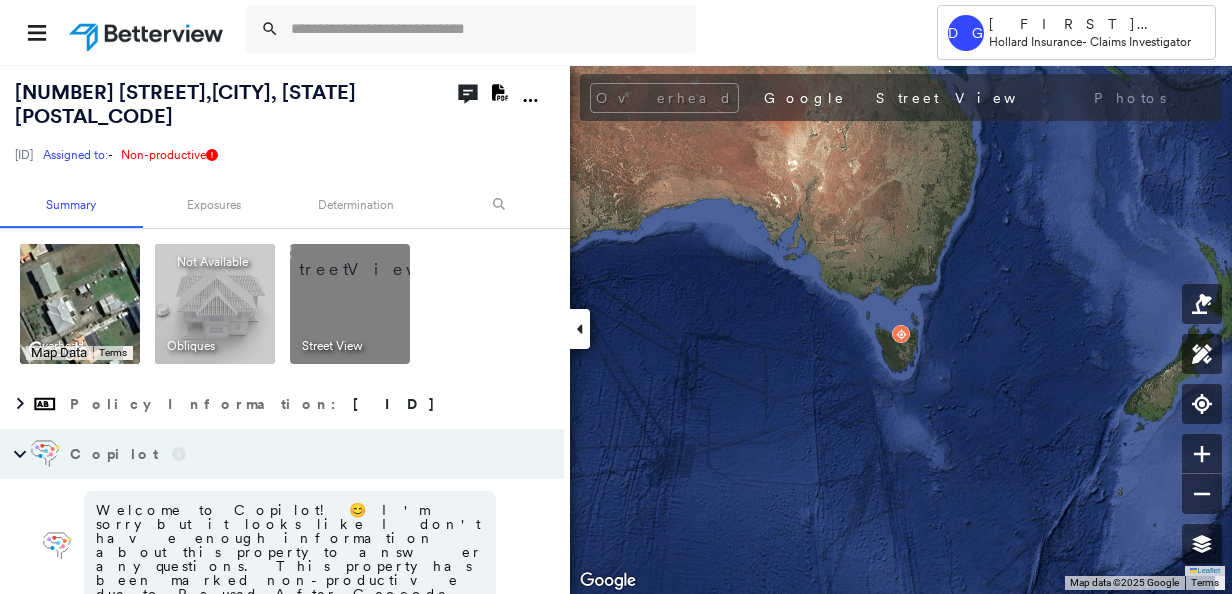 click on "Keyboard shortcuts Map Data Map data ©2025 Google Map data ©2025 Google 20 m  Click to toggle between metric and imperial units Terms To navigate, press the arrow keys. Keyboard shortcuts Map Data Map data ©2025 Imagery ©2025 Airbus, Maxar Technologies Map data ©2025 Imagery ©2025 Airbus, Maxar Technologies 20 m  Click to toggle between metric and imperial units Terms To navigate, press the arrow keys." at bounding box center [80, 304] 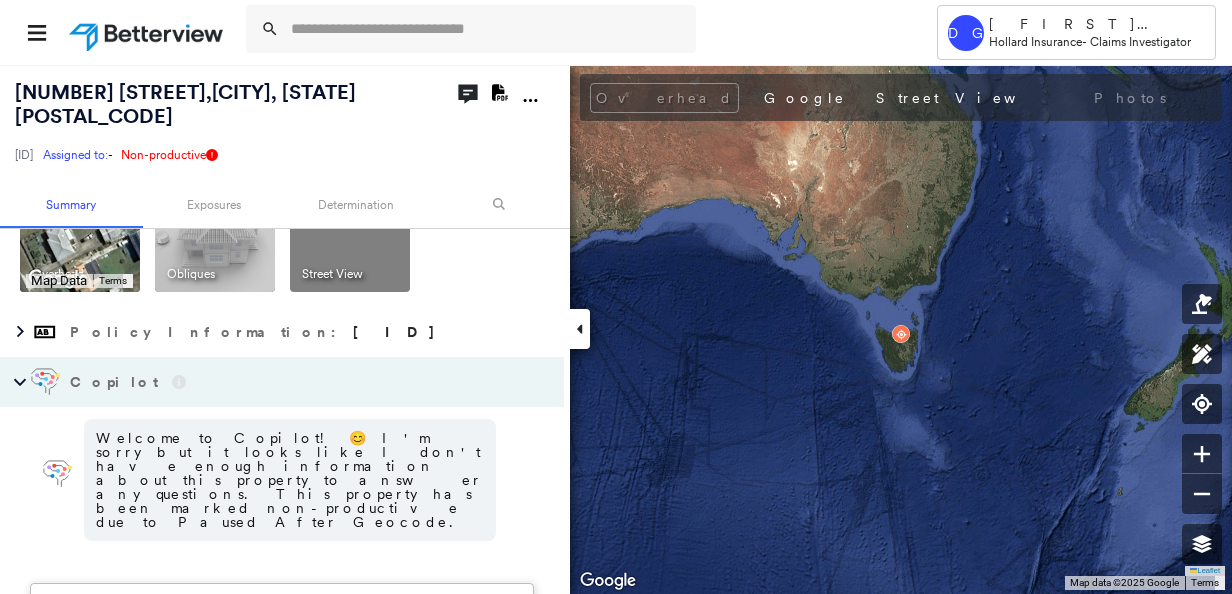 scroll, scrollTop: 0, scrollLeft: 0, axis: both 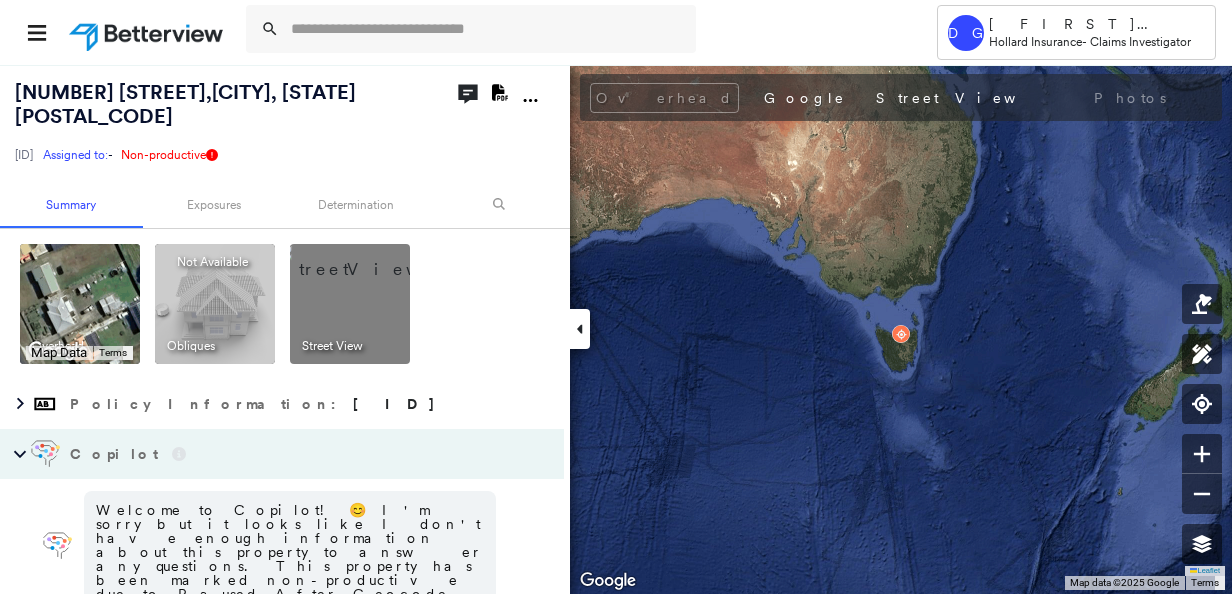 click at bounding box center (374, 259) 